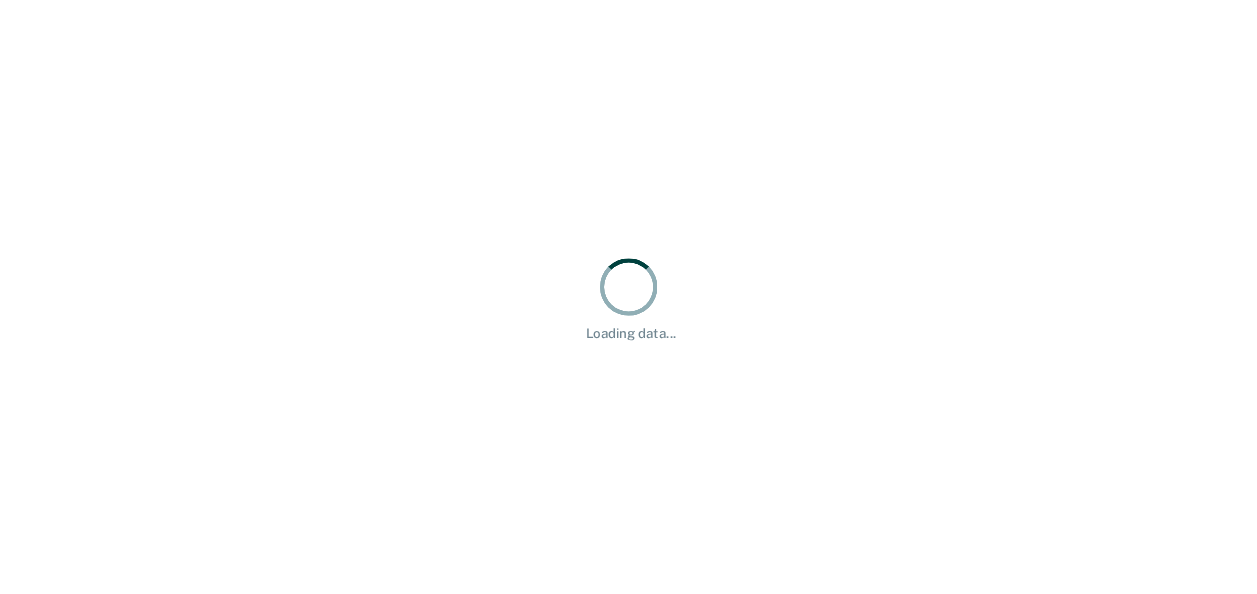scroll, scrollTop: 0, scrollLeft: 0, axis: both 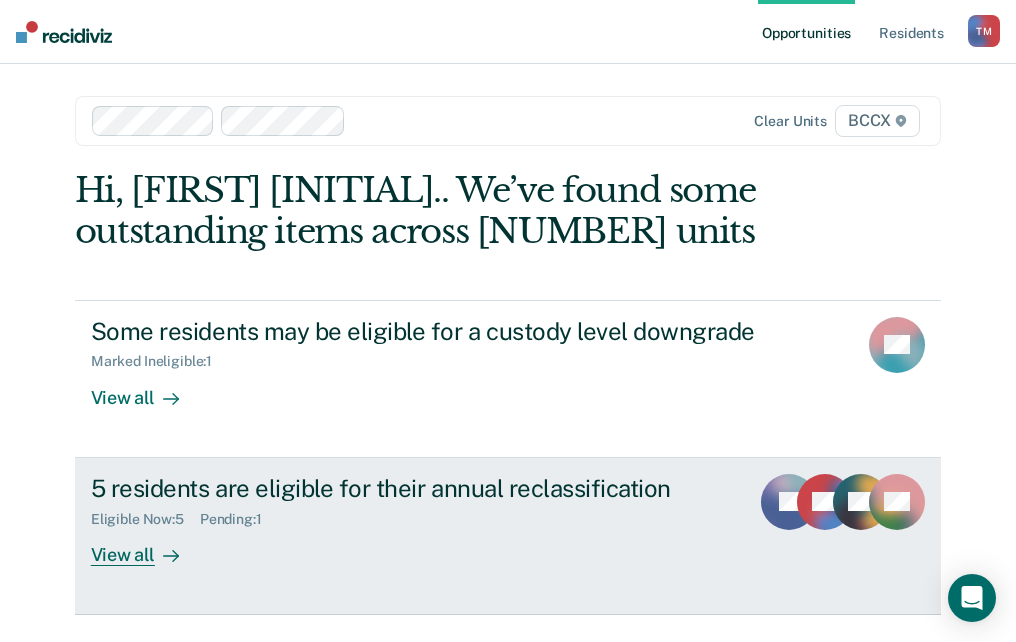 click at bounding box center (171, 556) 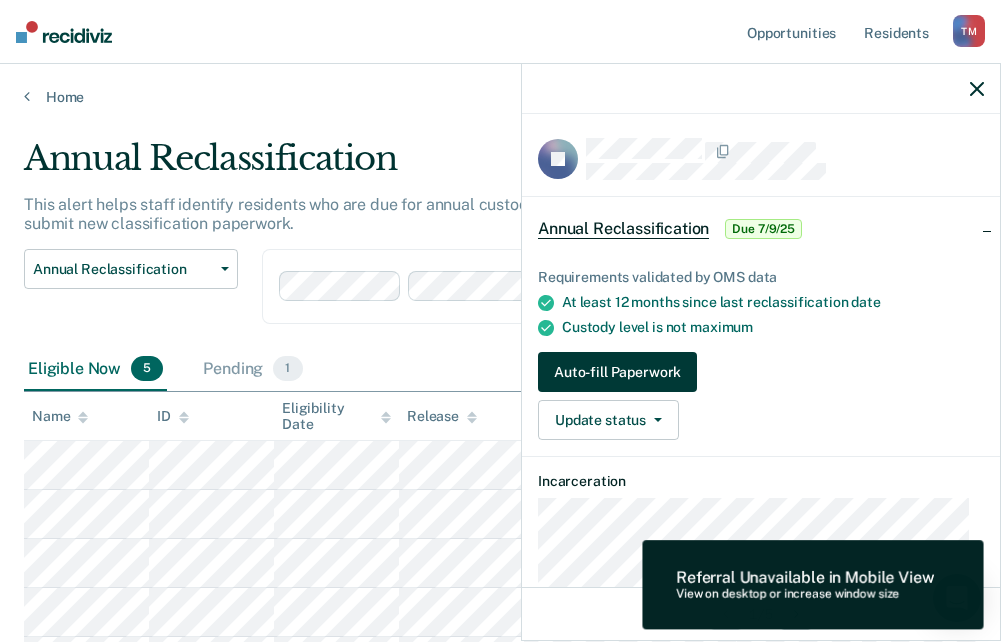 click on "Auto-fill Paperwork" at bounding box center [617, 372] 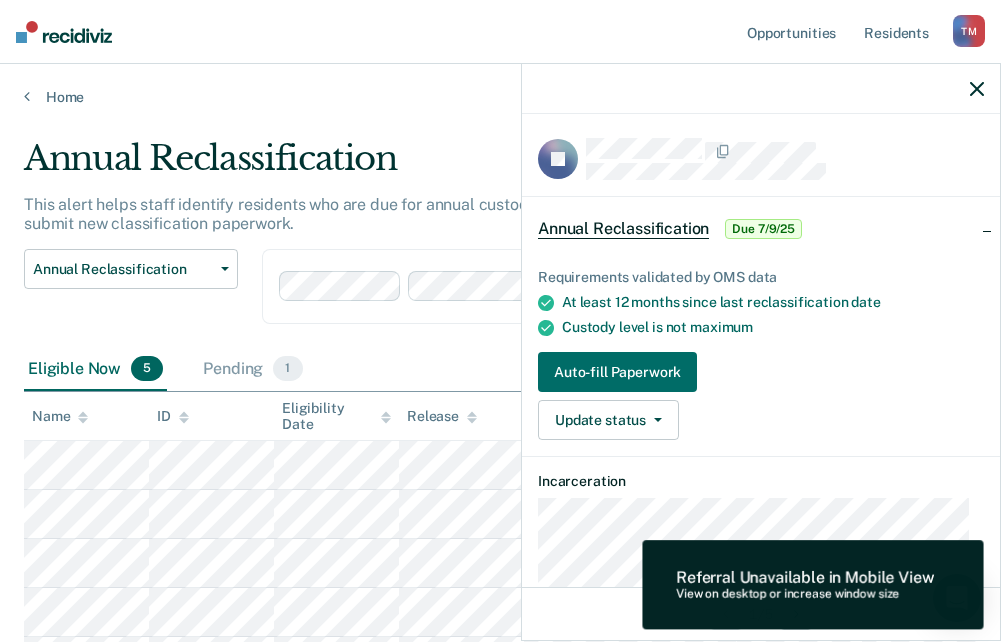 click on "Referral Unavailable in Mobile View View on desktop or increase window size" at bounding box center (813, 581) 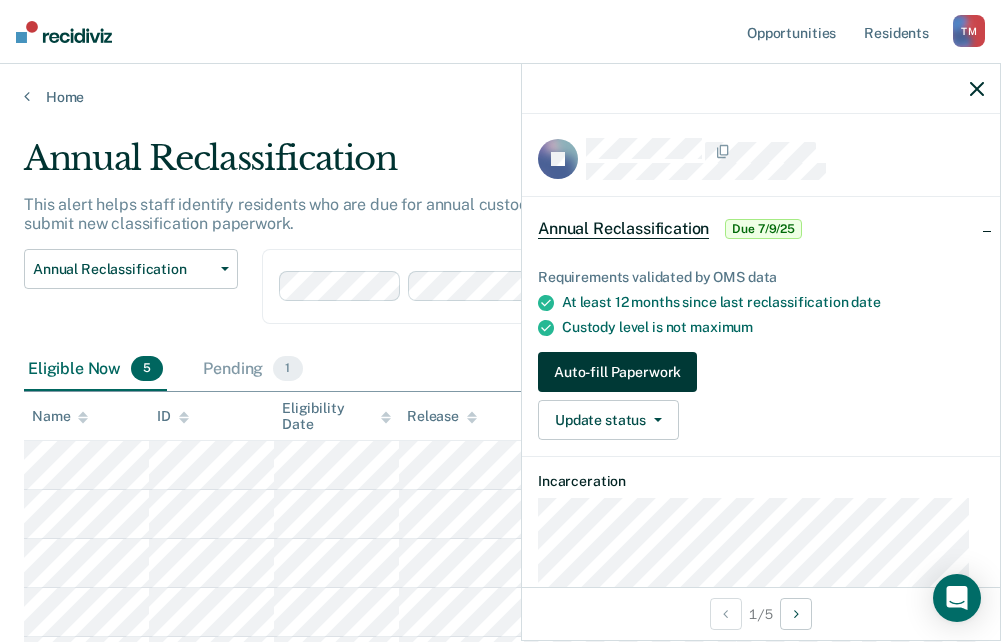 click on "Auto-fill Paperwork" at bounding box center (617, 372) 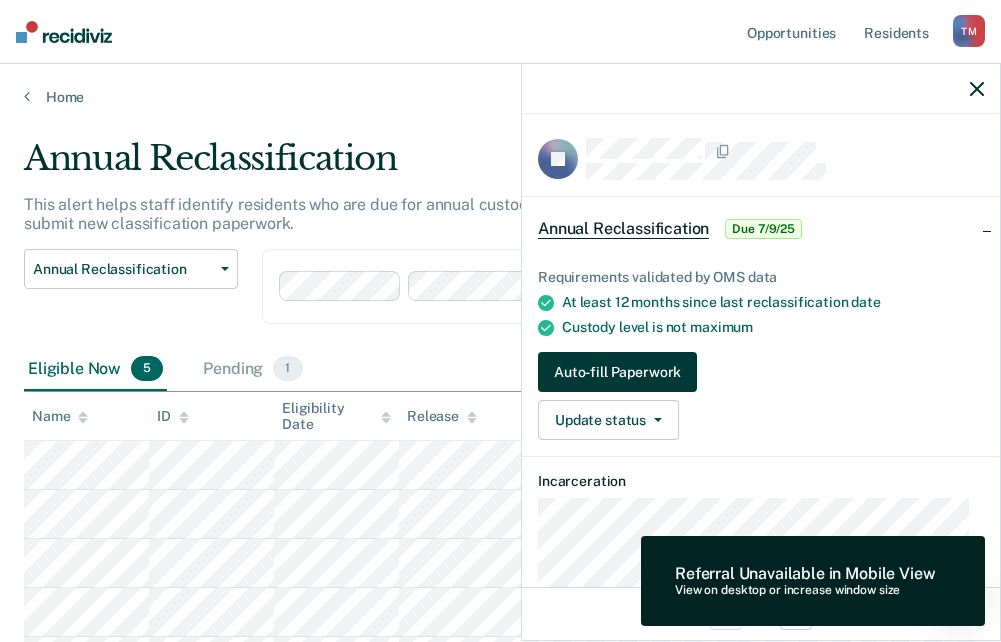 type 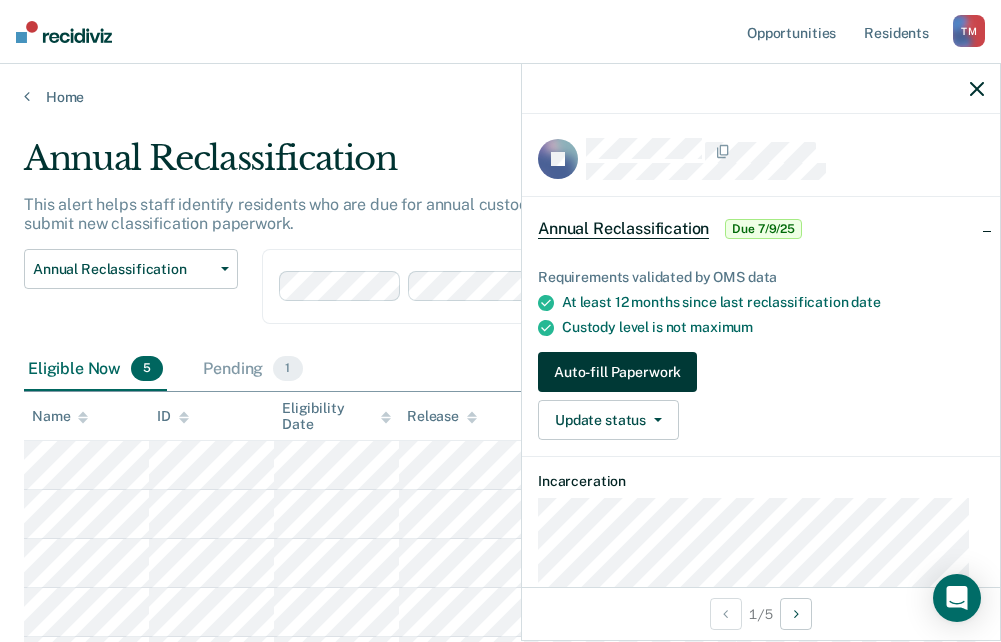 click on "Auto-fill Paperwork" at bounding box center [617, 372] 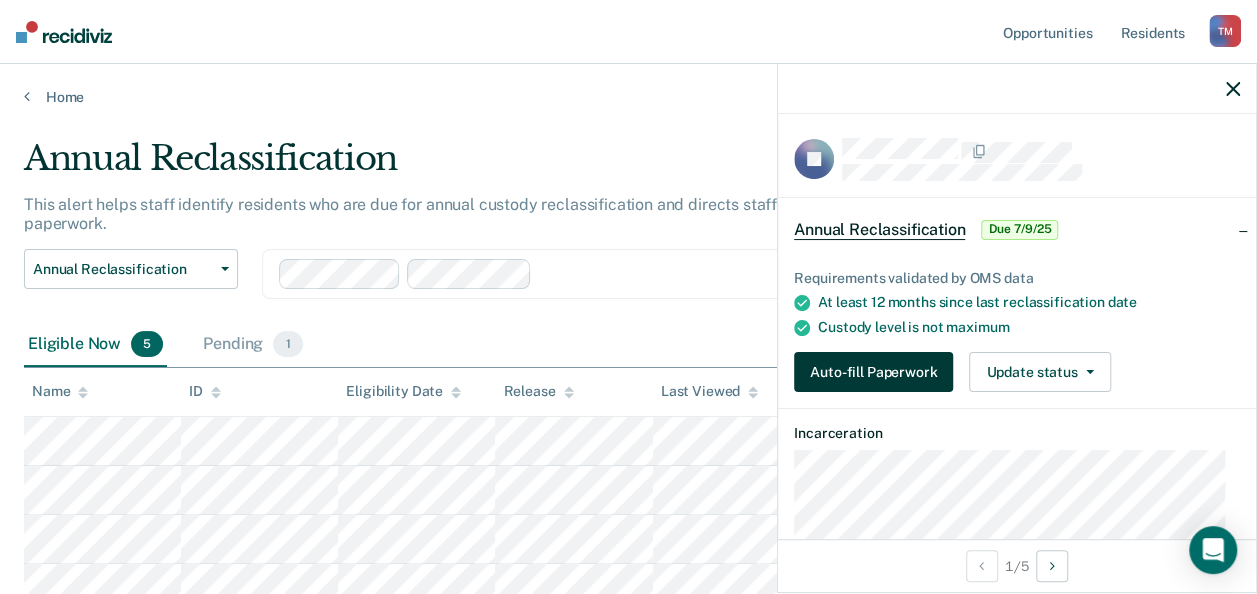 click on "Auto-fill Paperwork" at bounding box center [873, 372] 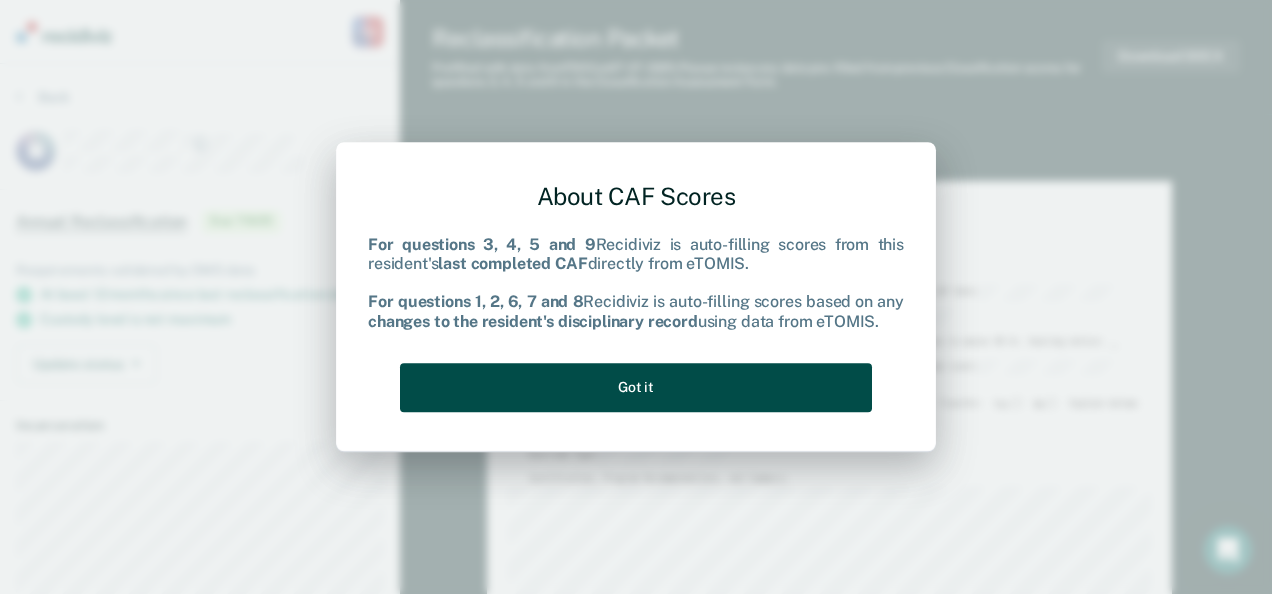 click on "Got it" at bounding box center (636, 387) 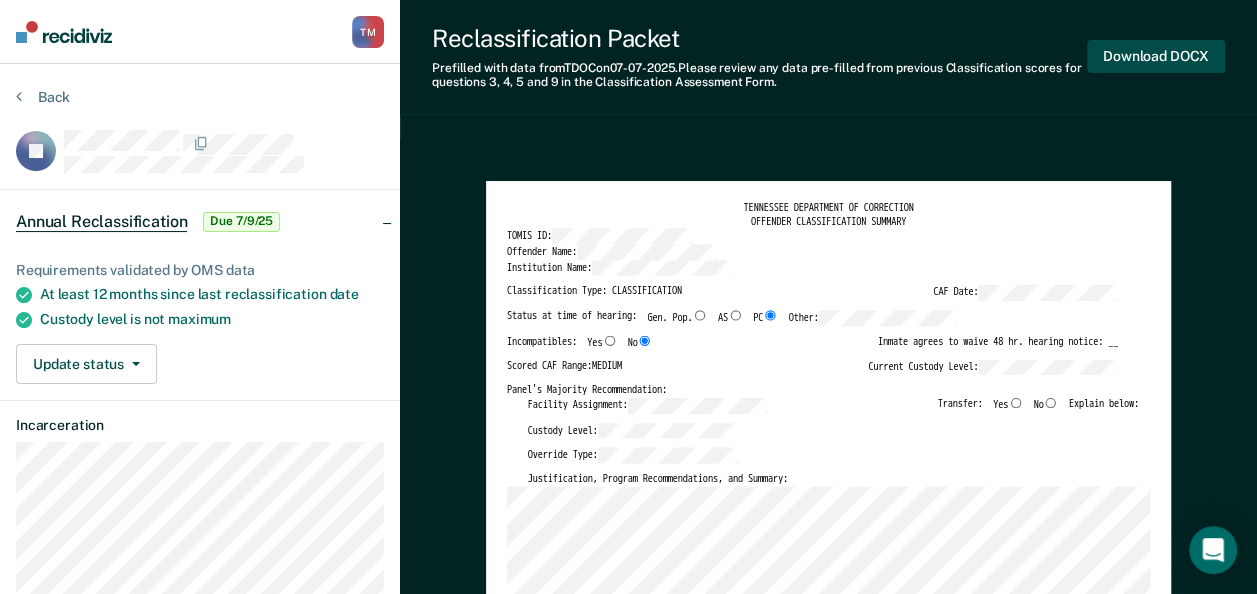 click on "Download DOCX" at bounding box center (1156, 56) 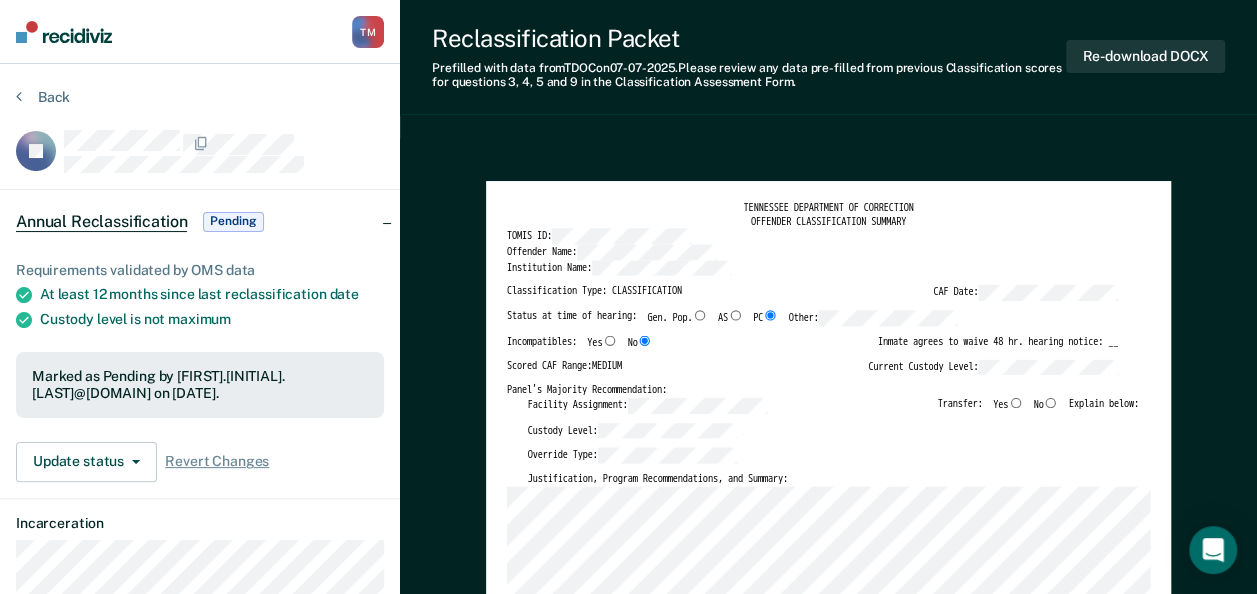 click on "Reclassification Packet Prefilled with data from  TDOC  on  [DATE] .  Please review any data pre-filled from previous Classification scores for questions 3, 4, 5 and 9 in the Classification Assessment Form. Re-download DOCX" at bounding box center (828, 57) 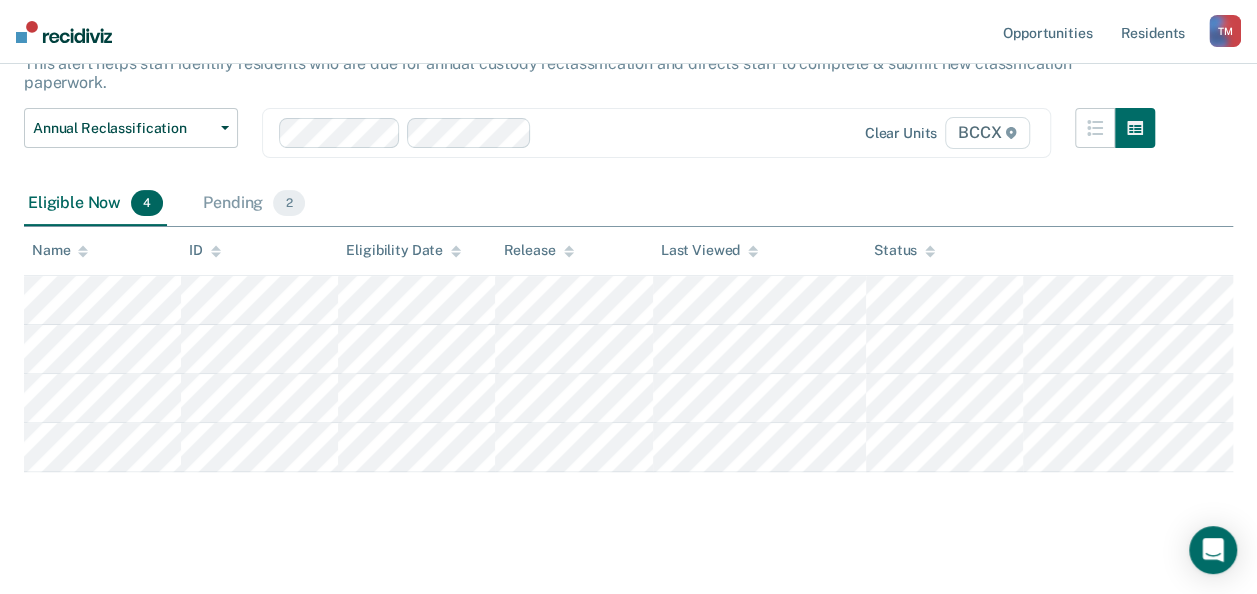 scroll, scrollTop: 142, scrollLeft: 0, axis: vertical 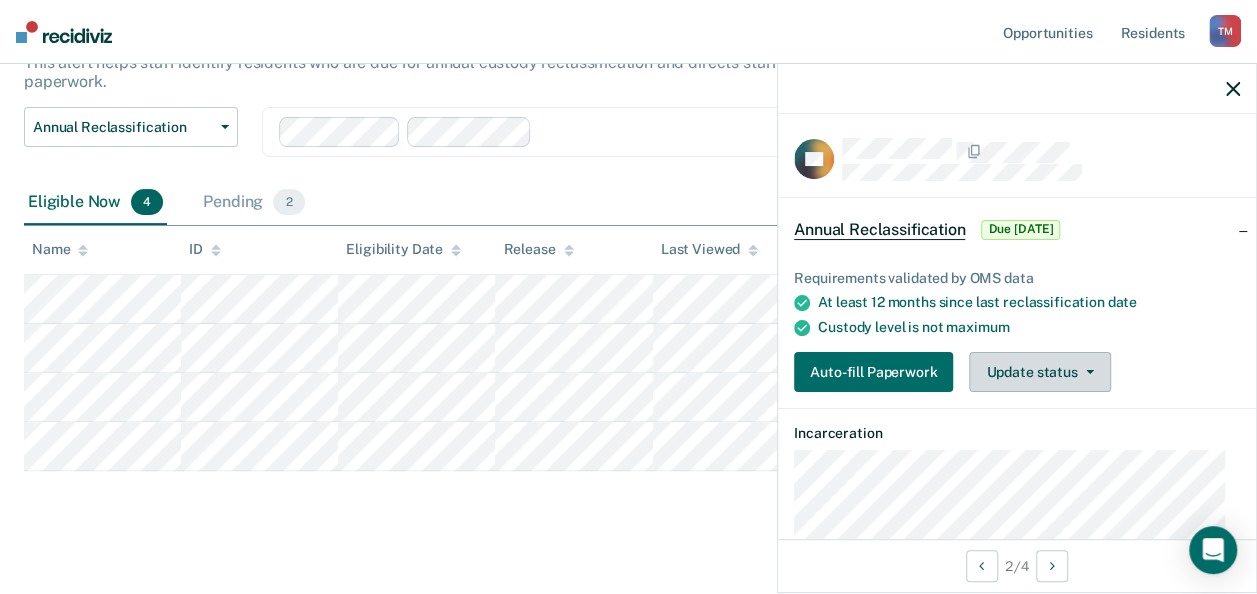 click on "Update status" at bounding box center [1039, 372] 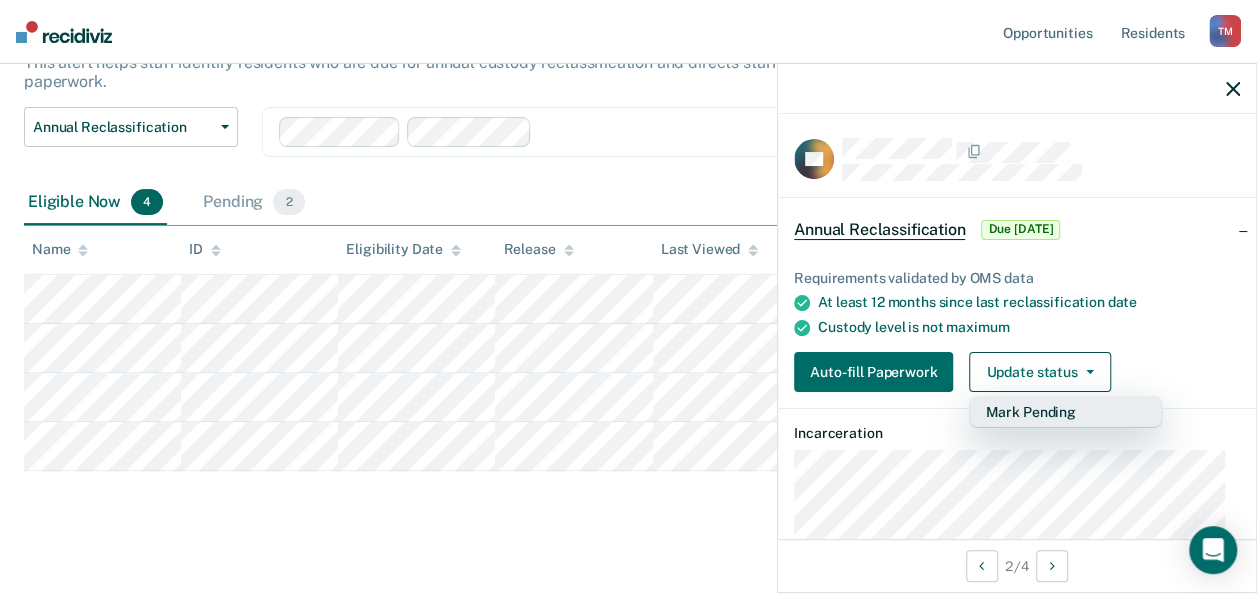 click on "Mark Pending" at bounding box center (1065, 412) 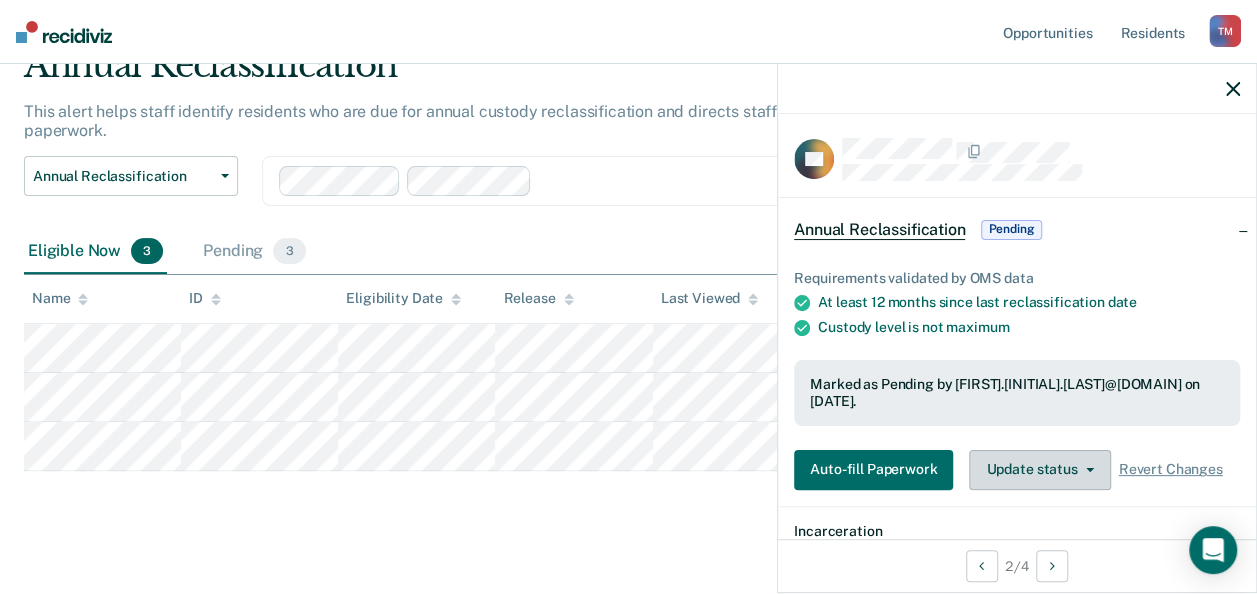 scroll, scrollTop: 0, scrollLeft: 0, axis: both 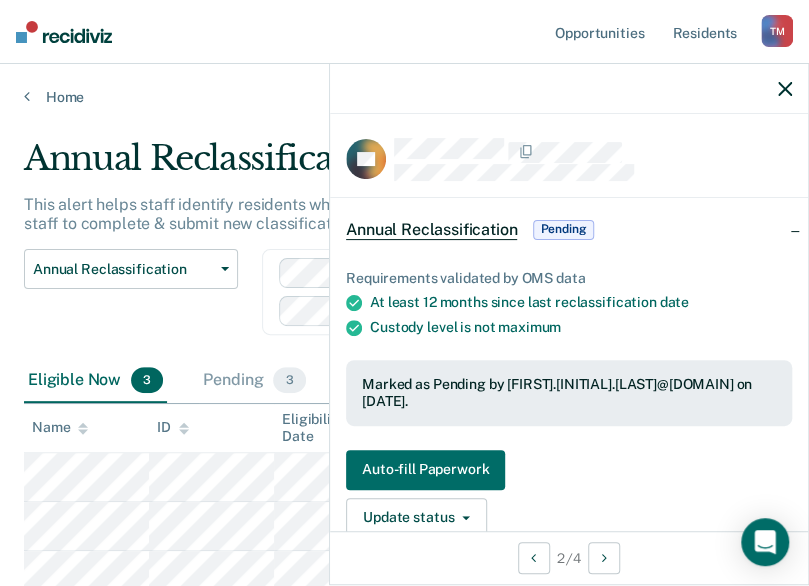 click on "Requirements validated by OMS data At least 12 months since last reclassification   date Custody level is not   maximum Marked as Pending by [FIRST].[INITIAL].[LAST]@[DOMAIN] on [DATE].   Auto-fill Paperwork Update status Revert from Pending Revert Changes" at bounding box center [569, 408] 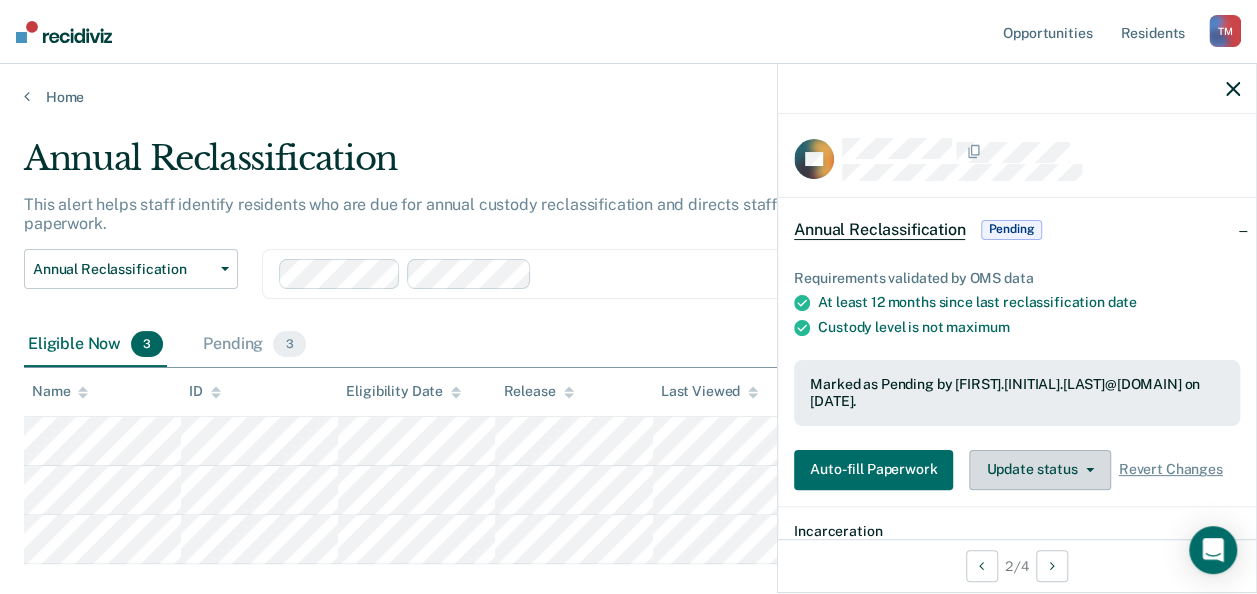 click on "Update status" at bounding box center [1039, 470] 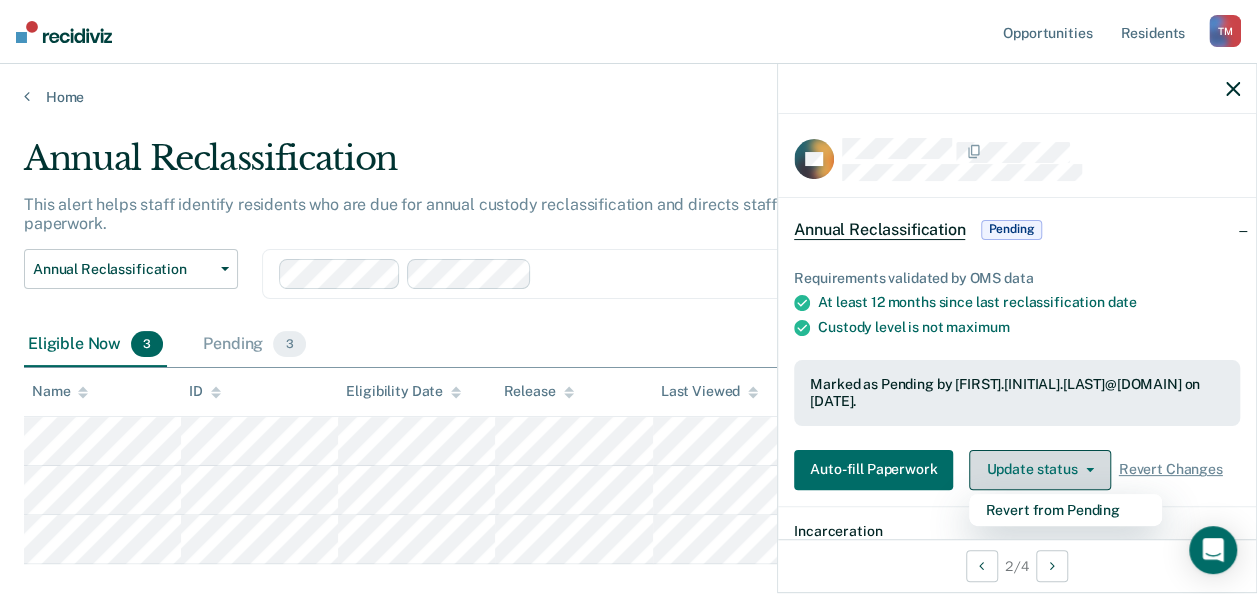 click on "Update status" at bounding box center (1039, 470) 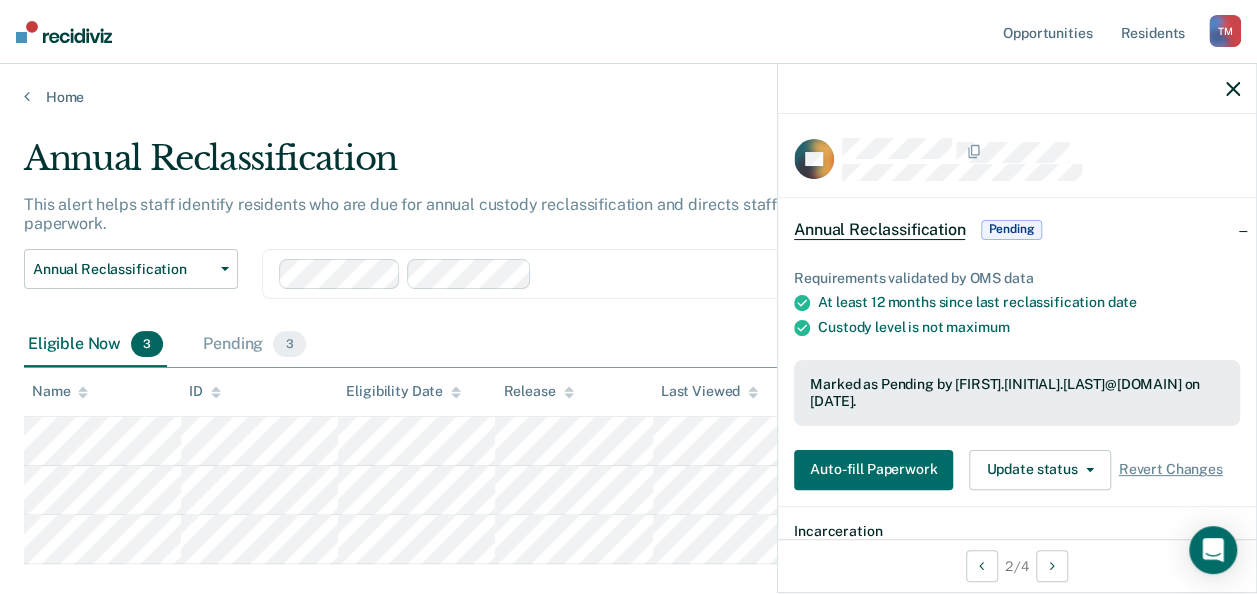 click at bounding box center (1233, 89) 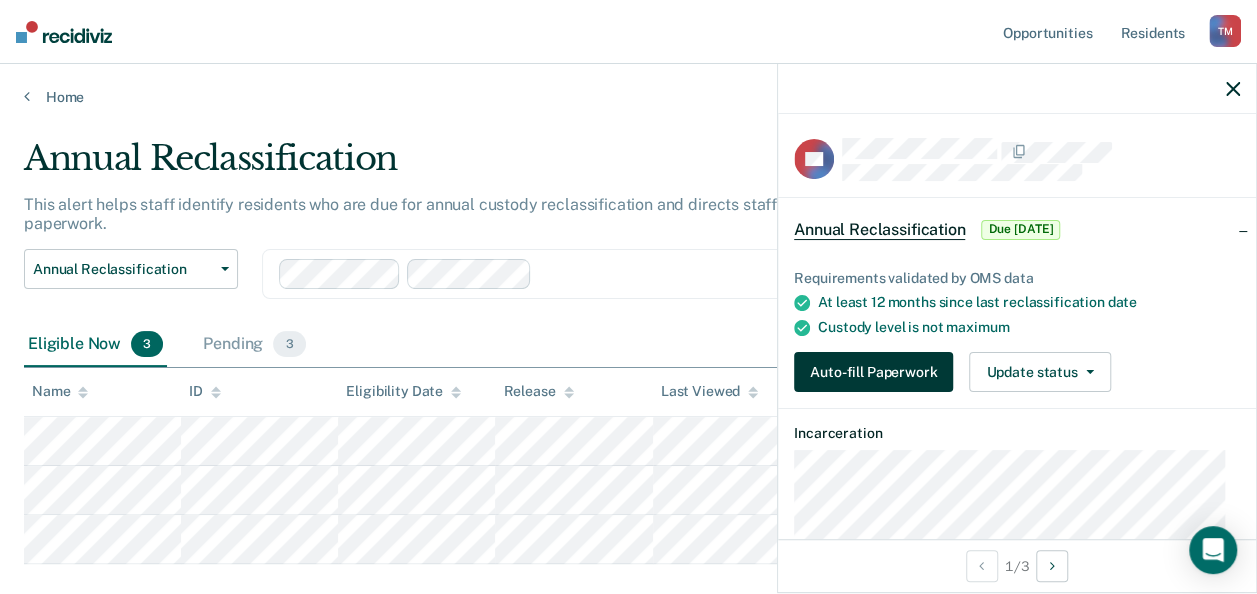 click on "Auto-fill Paperwork" at bounding box center (873, 372) 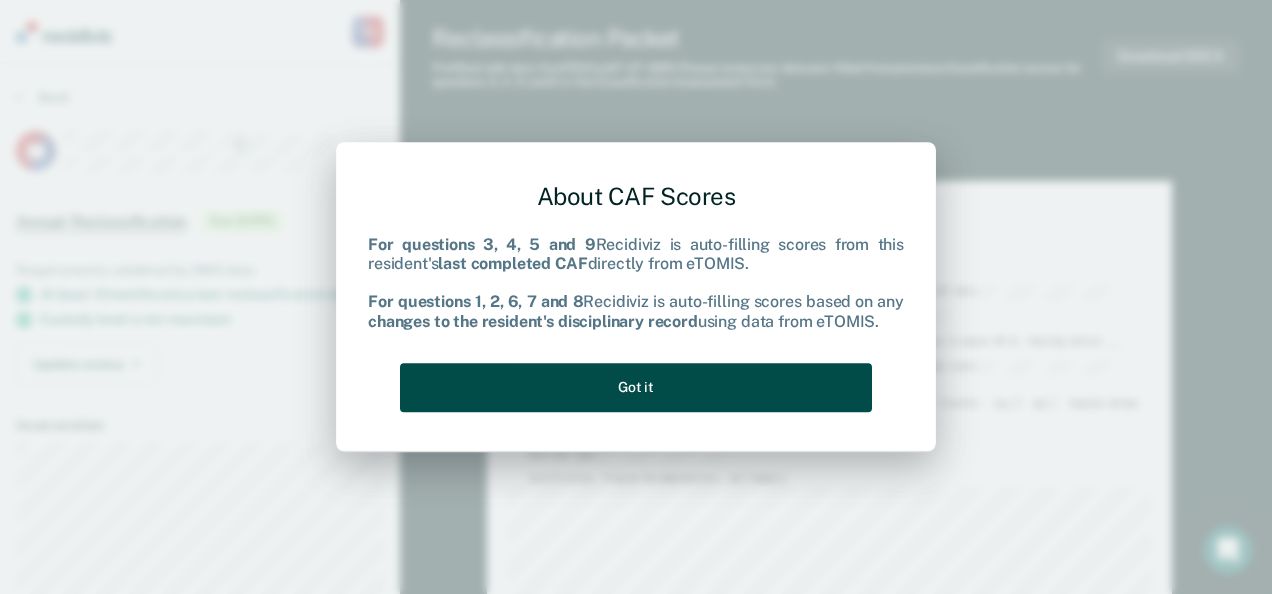 click on "Got it" at bounding box center [636, 387] 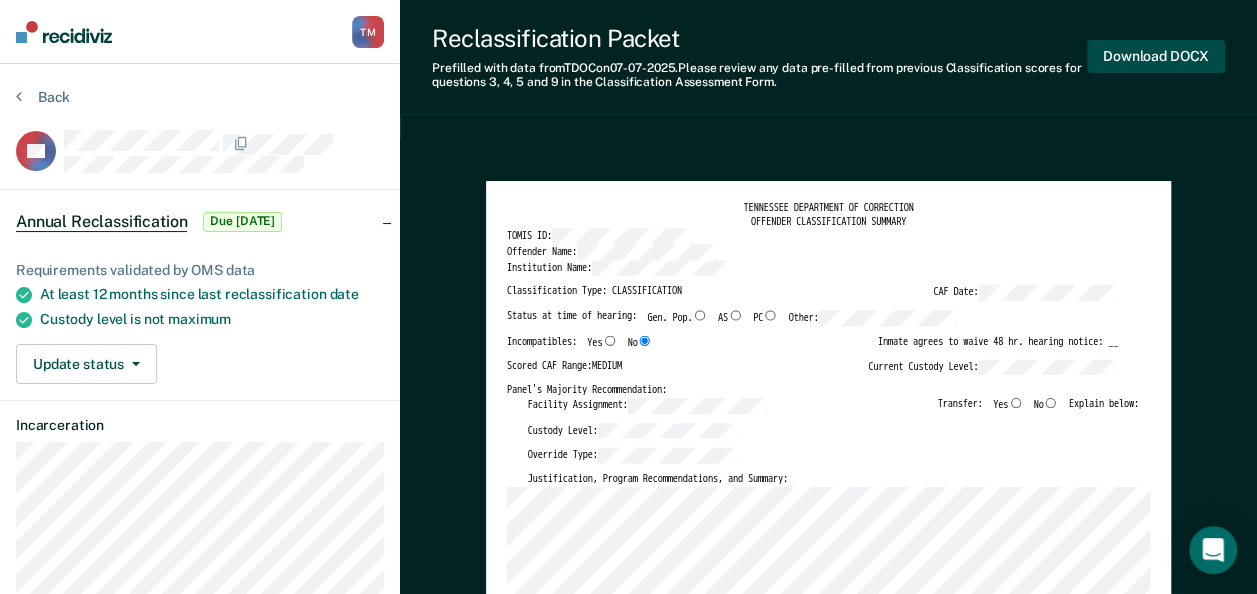 click on "Download DOCX" at bounding box center [1156, 56] 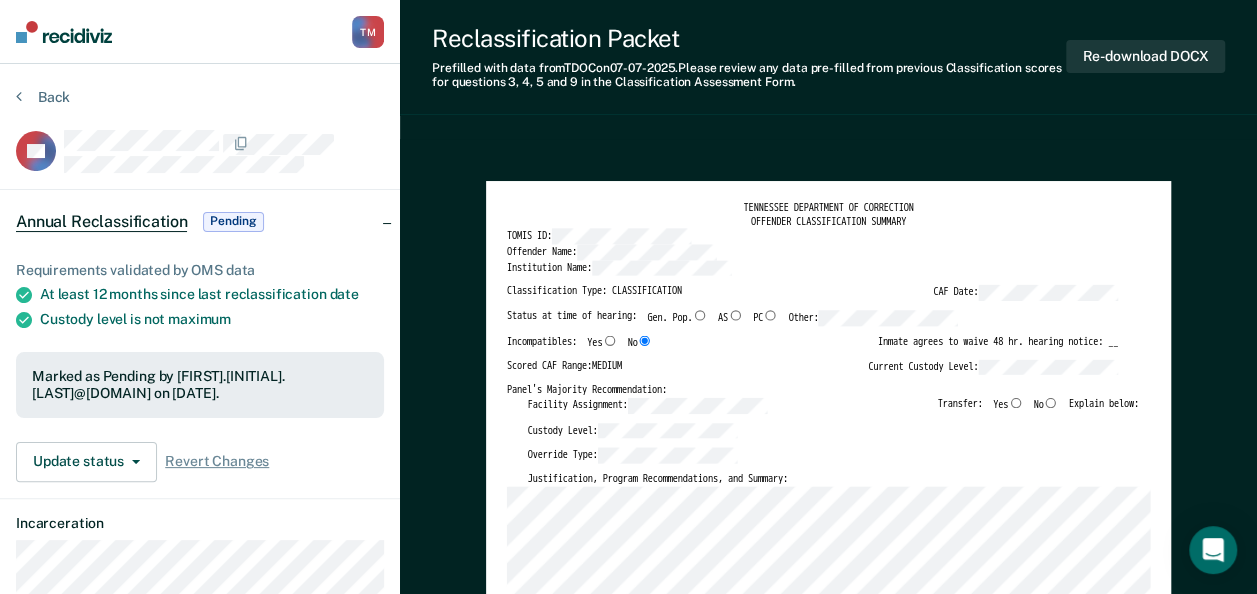 click on "Reclassification Packet Prefilled with data from  TDOC  on  [DATE] .  Please review any data pre-filled from previous Classification scores for questions 3, 4, 5 and 9 in the Classification Assessment Form. Re-download DOCX TENNESSEE DEPARTMENT OF CORRECTION OFFENDER CLASSIFICATION SUMMARY TOMIS ID:  Offender Name:  Institution Name:  Classification Type: CLASSIFICATION CAF Date:  Status at time of hearing: Gen. Pop. AS PC Other:   Incompatibles: Yes No Inmate agrees to waive 48 hr. hearing notice: __ Scored CAF Range: MEDIUM Current Custody Level:  Panel's Majority Recommendation: Facility Assignment: Transfer: Yes No Explain below: Custody Level:  Override Type:  Justification, Program Recommendations, and Summary: Updated Photo Needed: Yes No Emergency contact updated: Yes No Date Updated:  Offender Signature: _______________________ Appeal: Yes No If Yes, provide appeal & copy to Inmate Panel Member Signatures: Date: ___________ Chairperson Treatment Member Security Member Approving Authority: Date" at bounding box center (828, 2006) 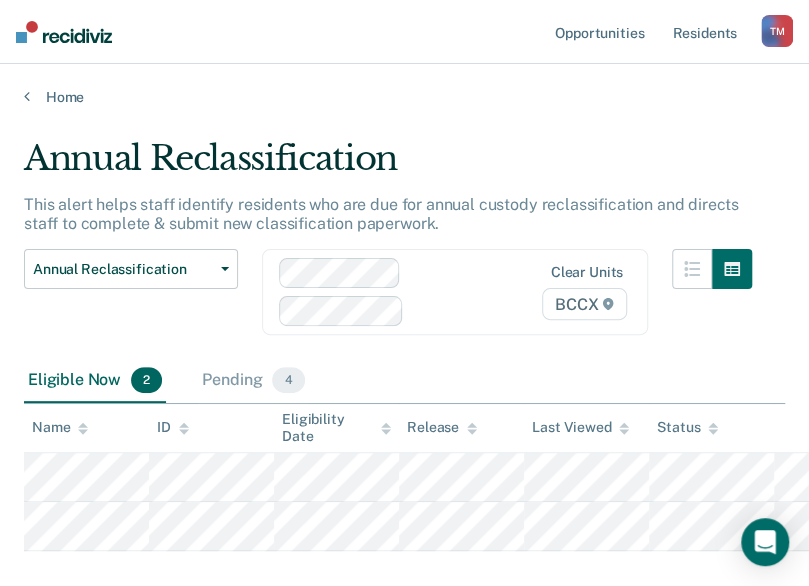 click on "Annual Reclassification" at bounding box center (388, 166) 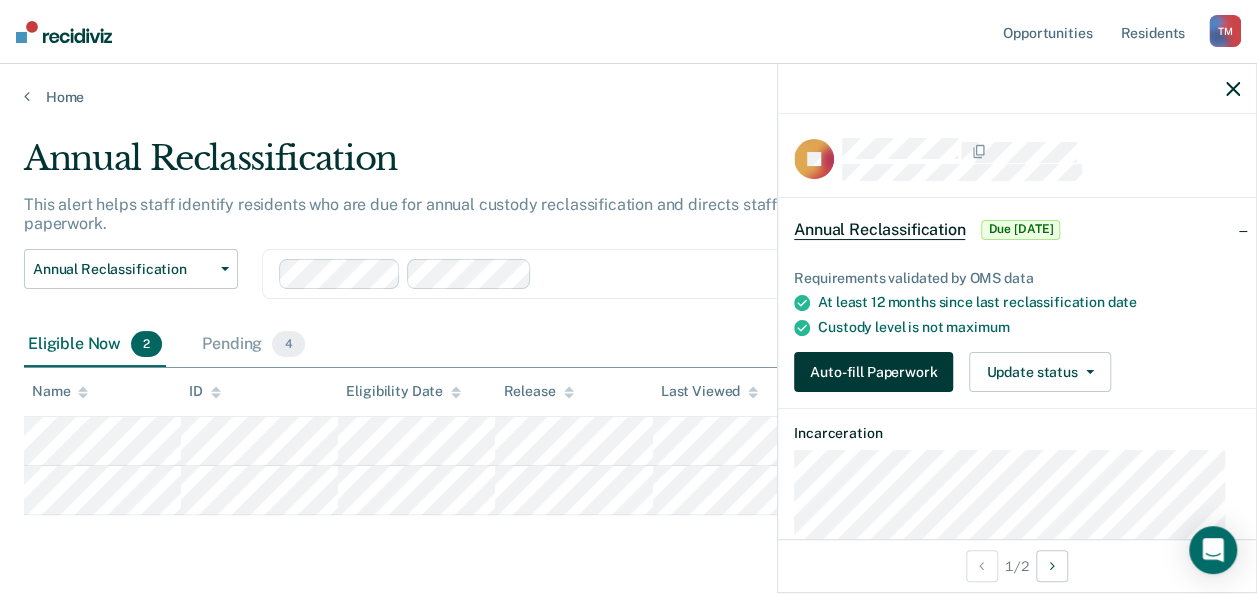 click on "Auto-fill Paperwork" at bounding box center [873, 372] 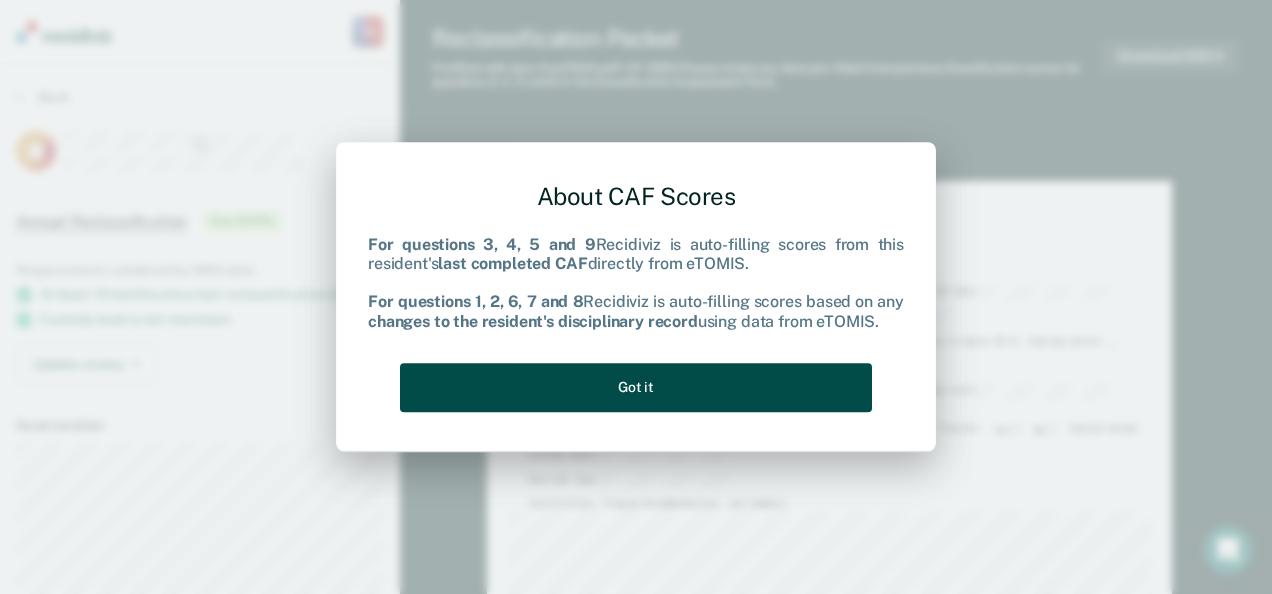 click on "Got it" at bounding box center (636, 387) 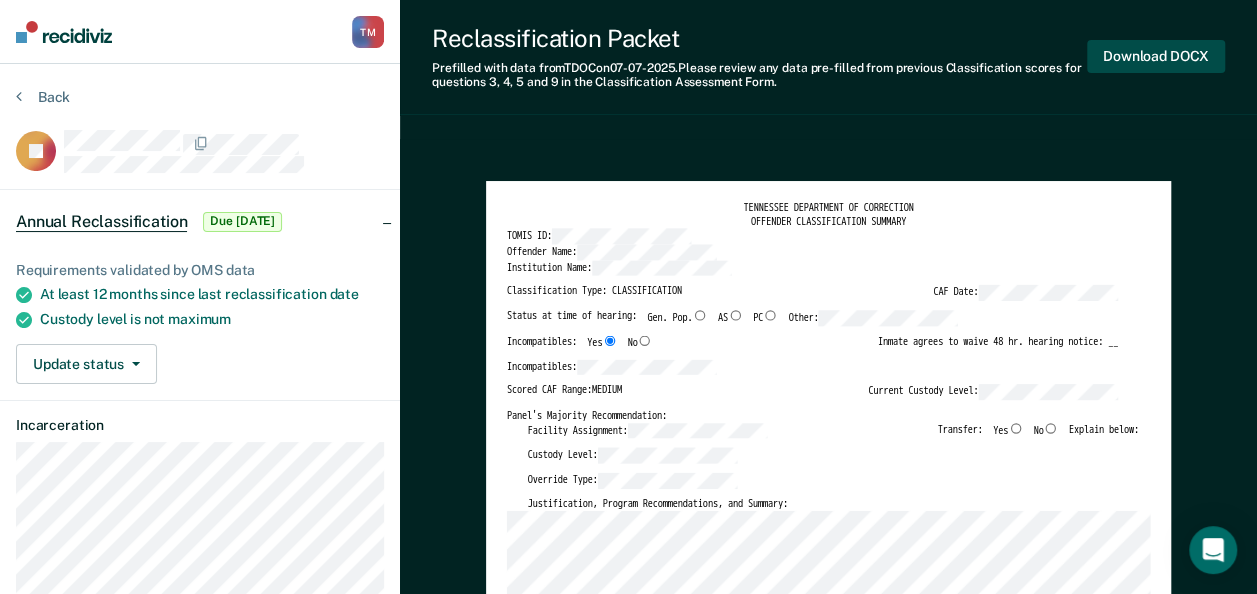 click on "Download DOCX" at bounding box center [1156, 56] 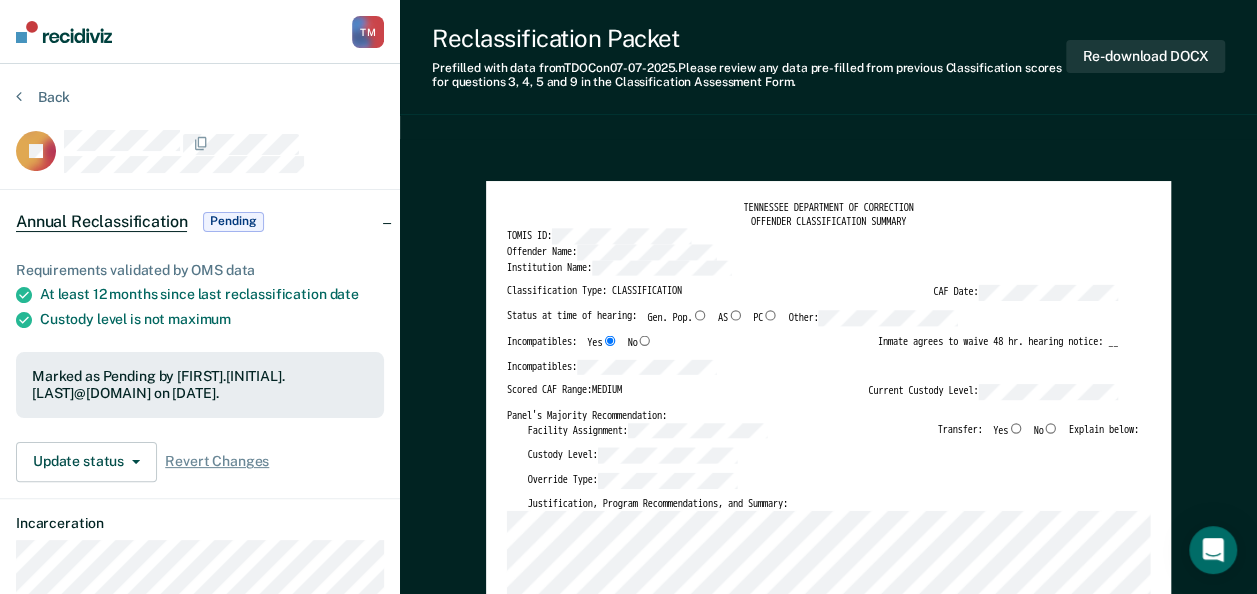 click on "Reclassification Packet Prefilled with data from  TDOC  on  [DATE] .  Please review any data pre-filled from previous Classification scores for questions 3, 4, 5 and 9 in the Classification Assessment Form. Re-download DOCX TENNESSEE DEPARTMENT OF CORRECTION OFFENDER CLASSIFICATION SUMMARY TOMIS ID:  Offender Name:  Institution Name:  Classification Type: CLASSIFICATION CAF Date:  Status at time of hearing: Gen. Pop. AS PC Other:   Incompatibles: Yes No Inmate agrees to waive 48 hr. hearing notice: __ Incompatibles:  Scored CAF Range: MEDIUM Current Custody Level:  Panel's Majority Recommendation: Facility Assignment: Transfer: Yes No Explain below: Custody Level:  Override Type:  Justification, Program Recommendations, and Summary: Updated Photo Needed: Yes No Emergency contact updated: Yes No Date Updated:  Offender Signature: _______________________ Appeal: Yes No If Yes, provide appeal & copy to Inmate Panel Member Signatures: Date: ___________ Chairperson Treatment Member Security Member Signature" at bounding box center [828, 1972] 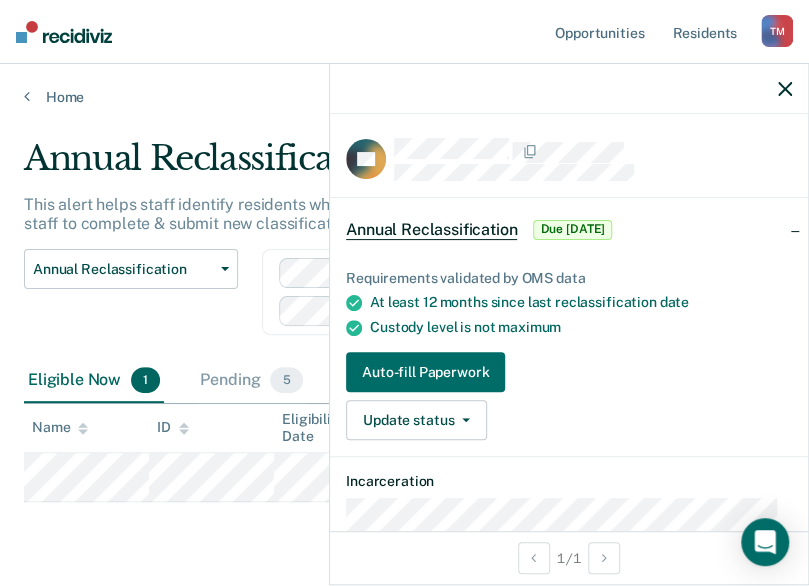 click on "Annual Reclassification Due [DATE]" at bounding box center (569, 230) 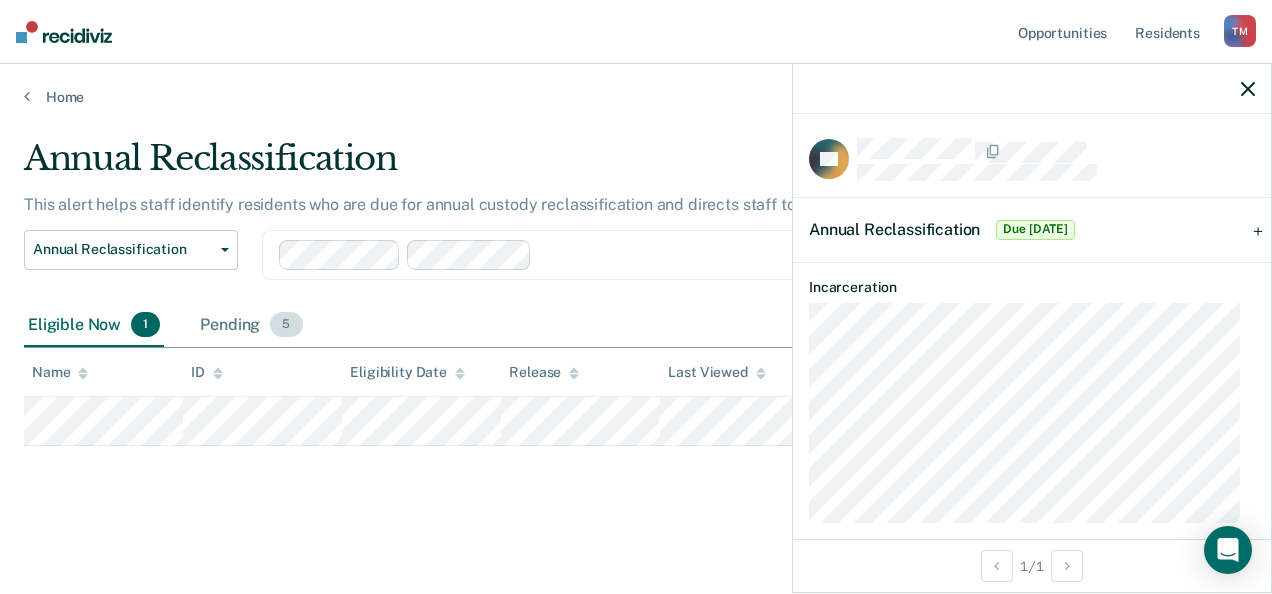 click on "Pending 5" at bounding box center (251, 326) 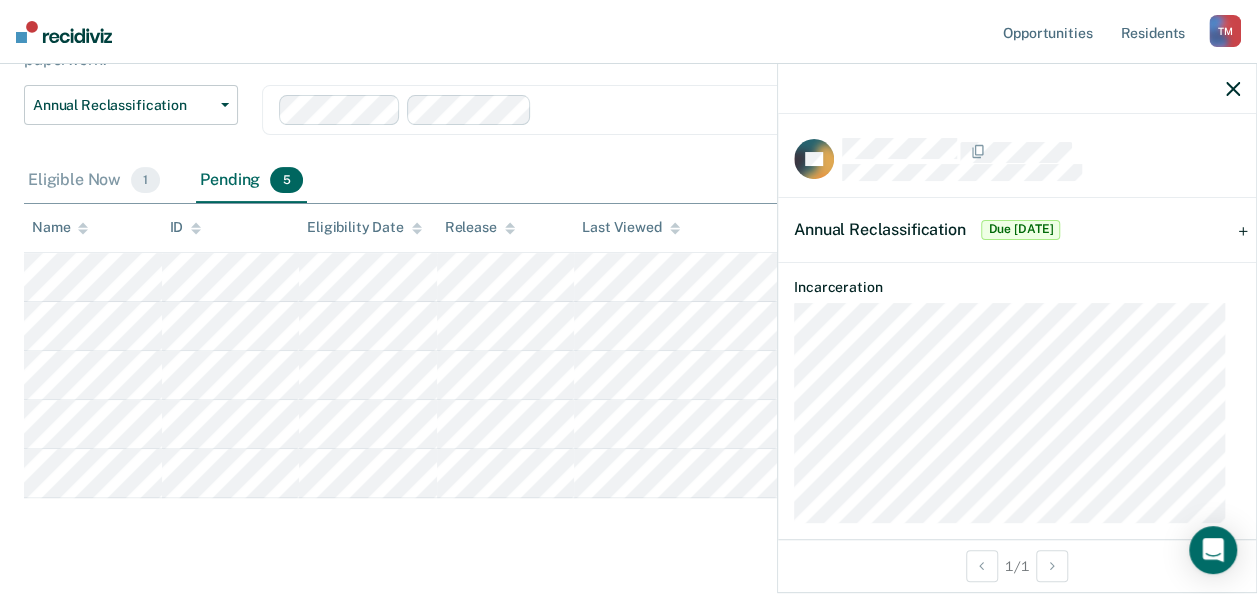 scroll, scrollTop: 191, scrollLeft: 0, axis: vertical 